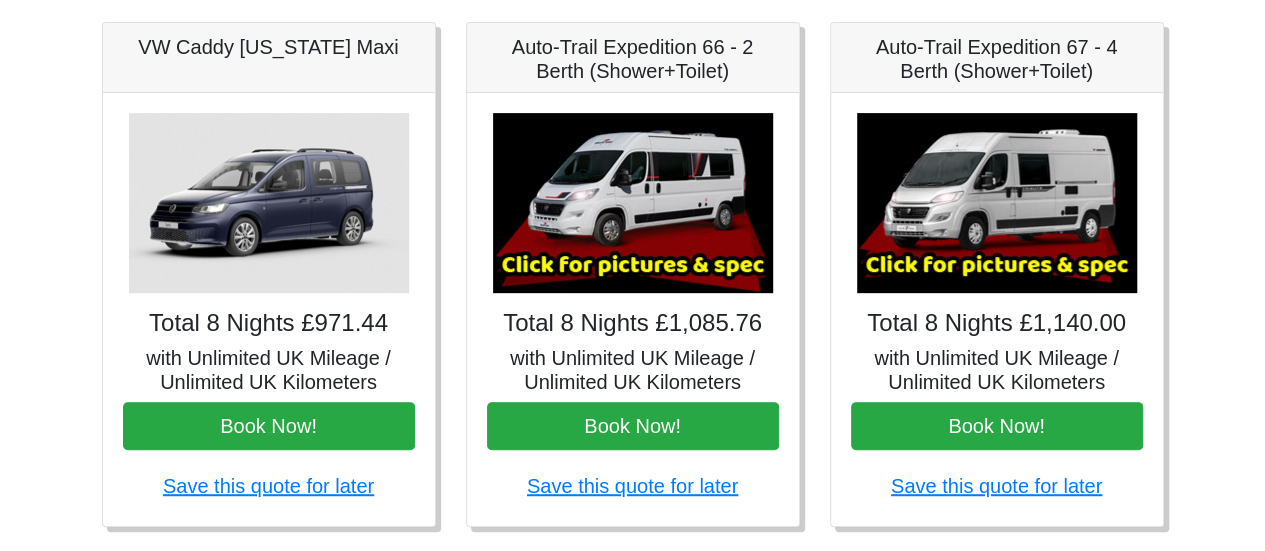 scroll, scrollTop: 308, scrollLeft: 0, axis: vertical 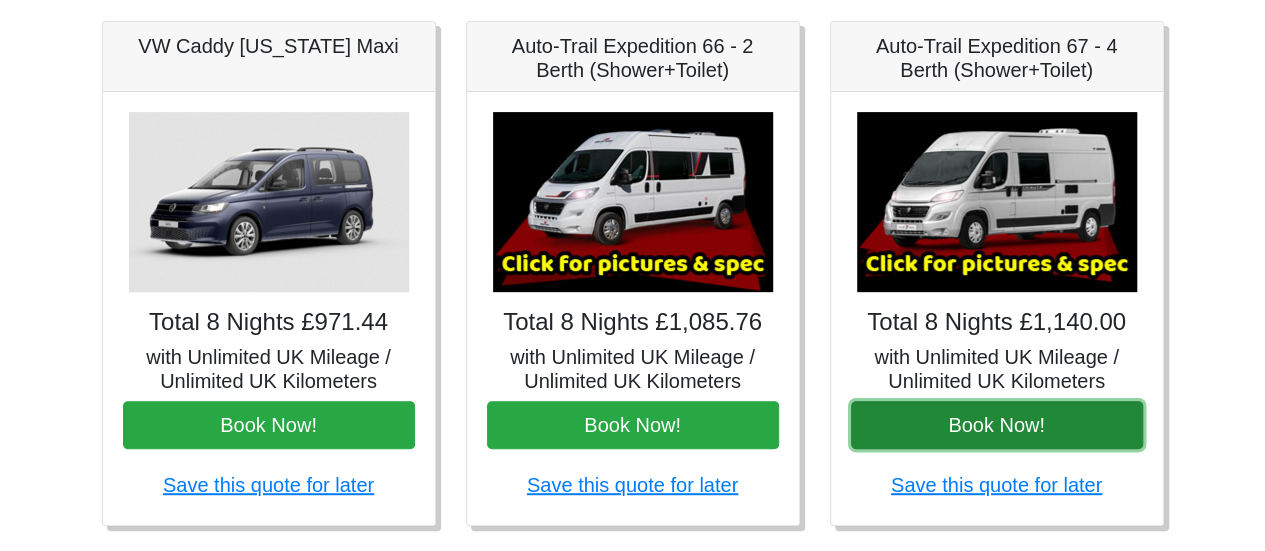 click on "Book Now!" at bounding box center (997, 425) 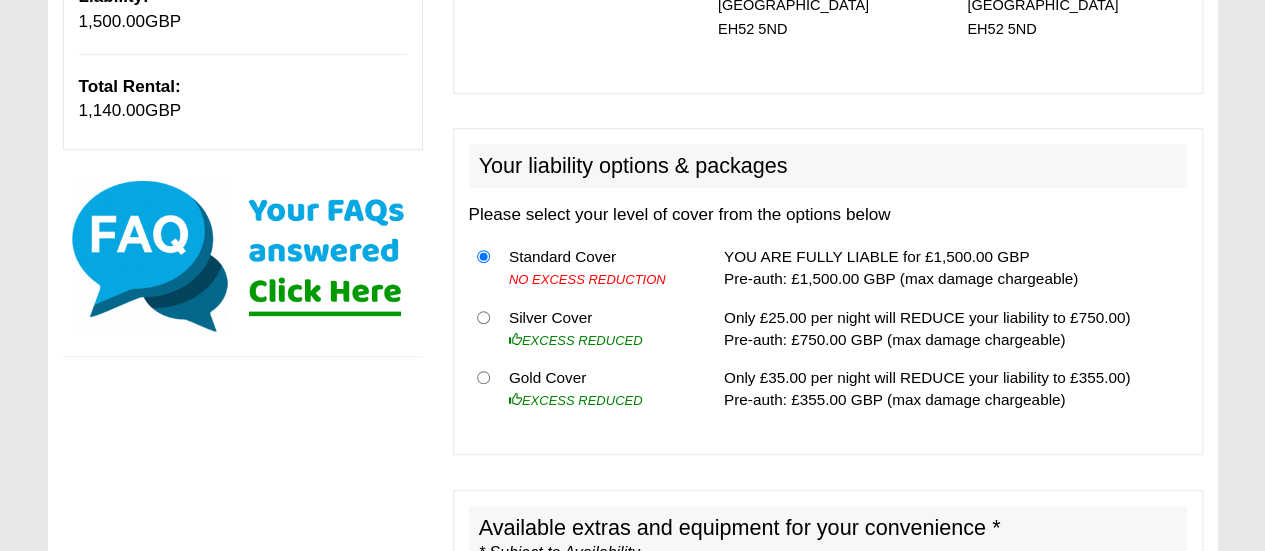 scroll, scrollTop: 543, scrollLeft: 0, axis: vertical 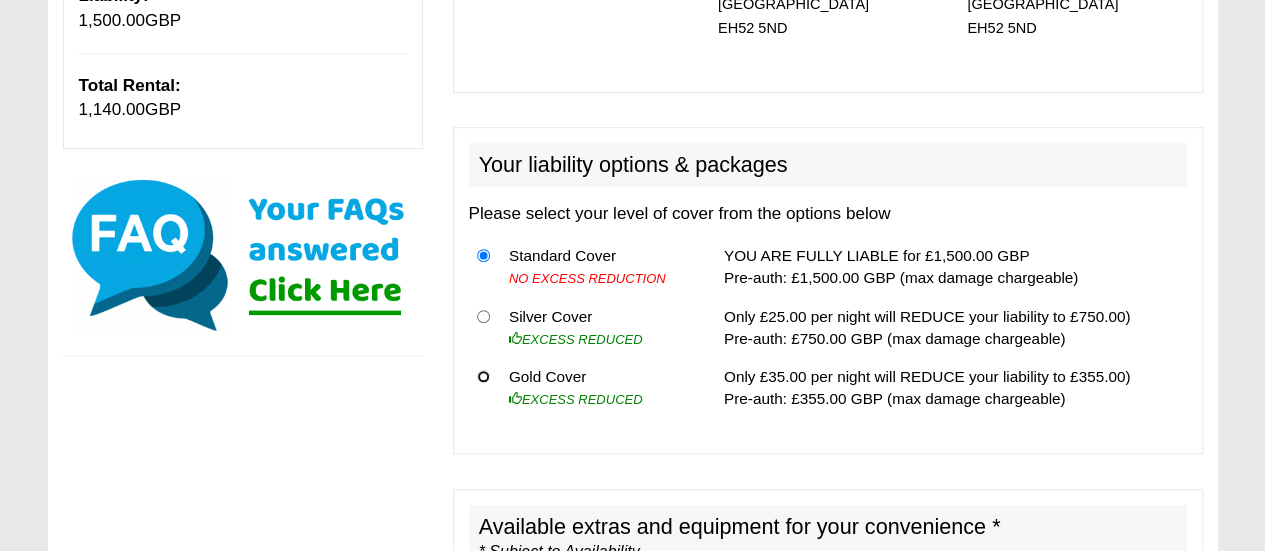 click at bounding box center [483, 376] 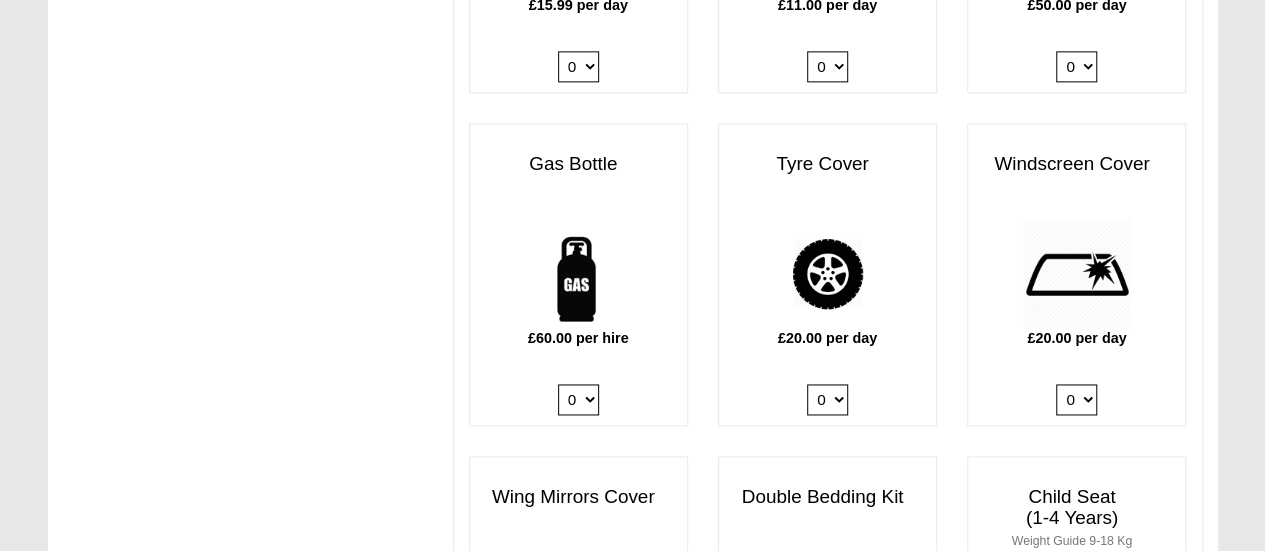 scroll, scrollTop: 1348, scrollLeft: 0, axis: vertical 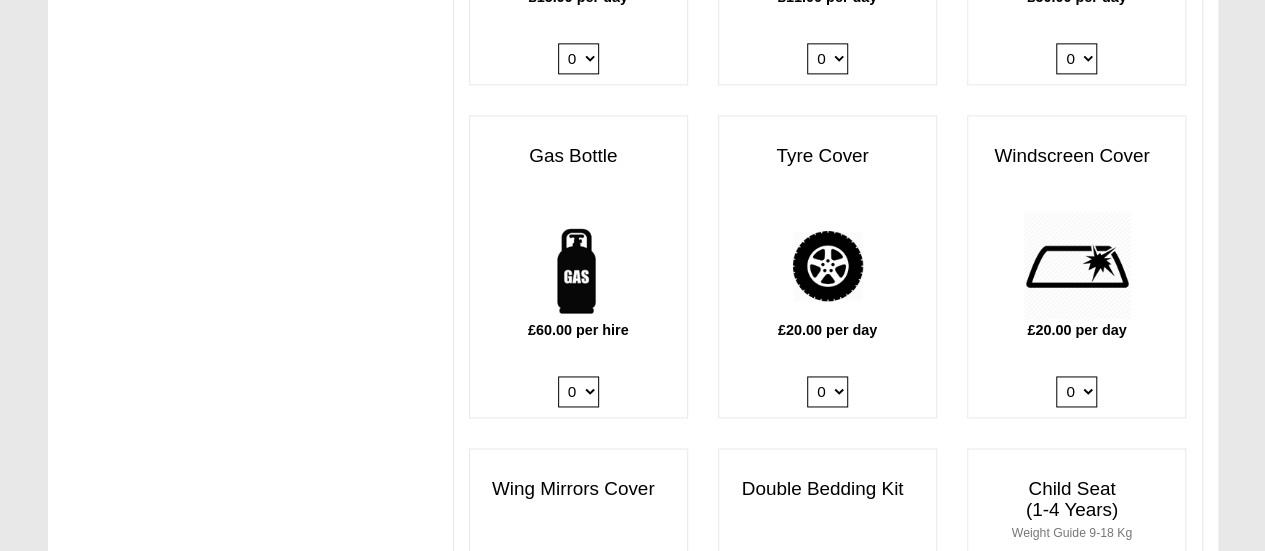 click on "0
1" at bounding box center [578, 391] 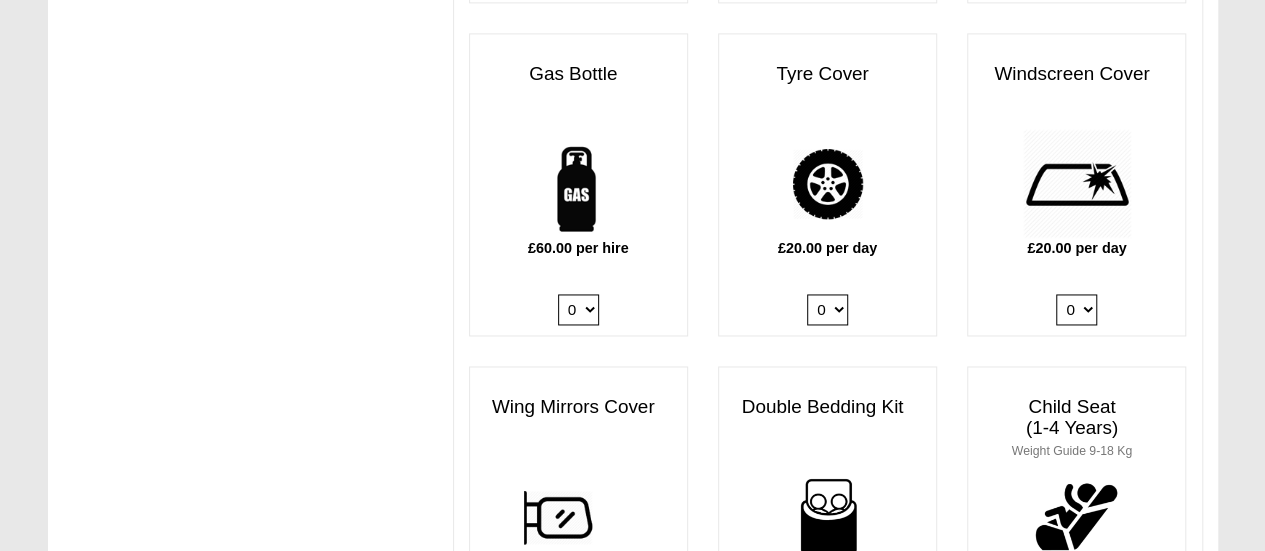 scroll, scrollTop: 1438, scrollLeft: 0, axis: vertical 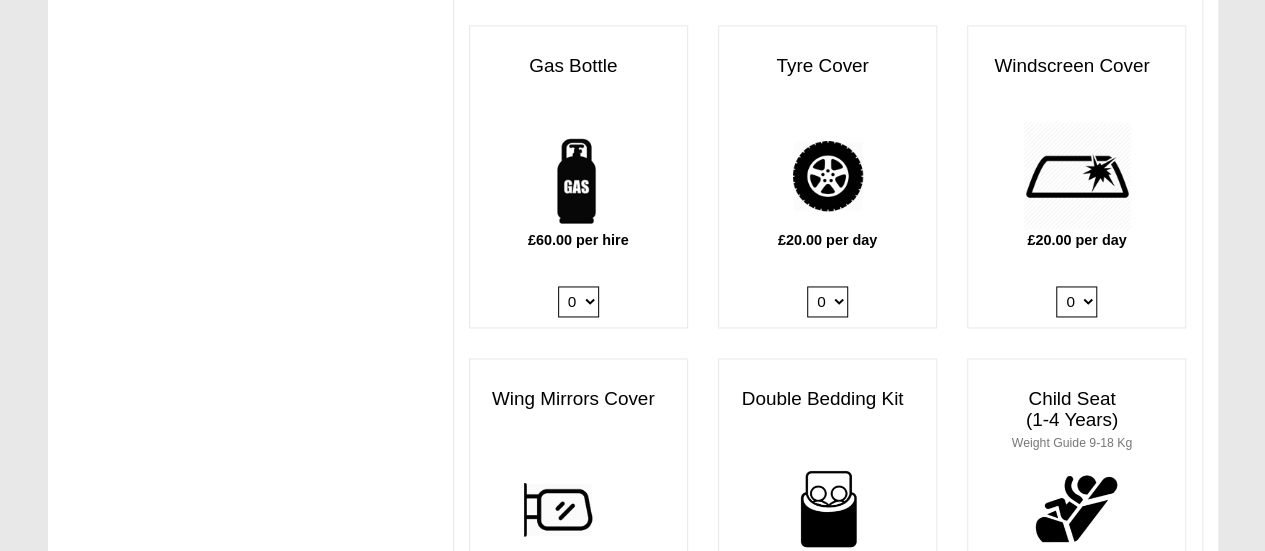 click on "0
1" at bounding box center (1076, 301) 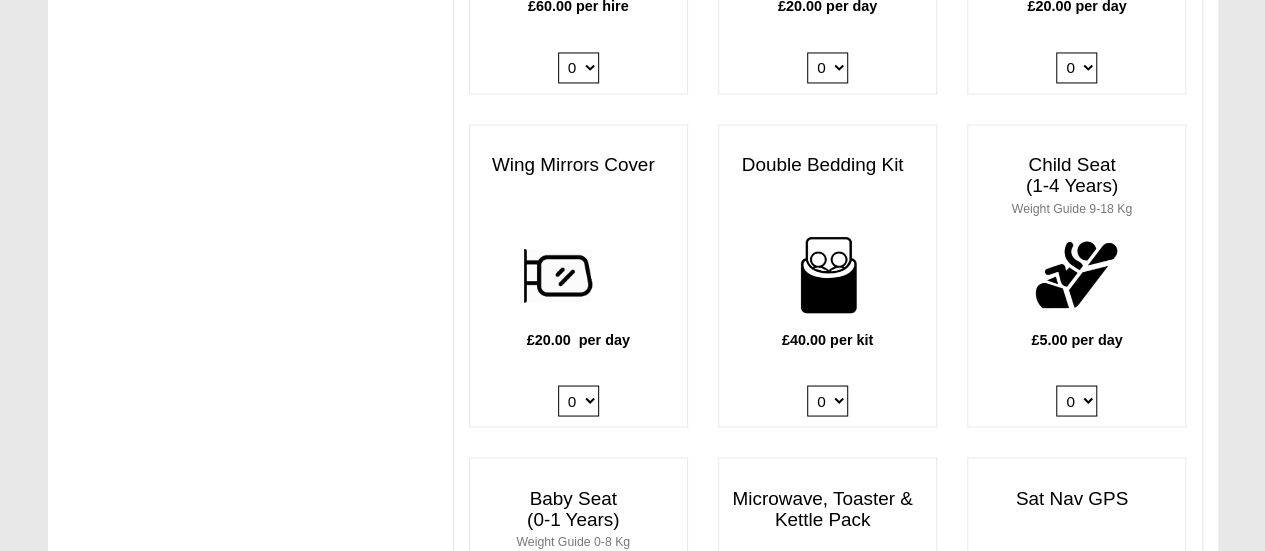 scroll, scrollTop: 1673, scrollLeft: 0, axis: vertical 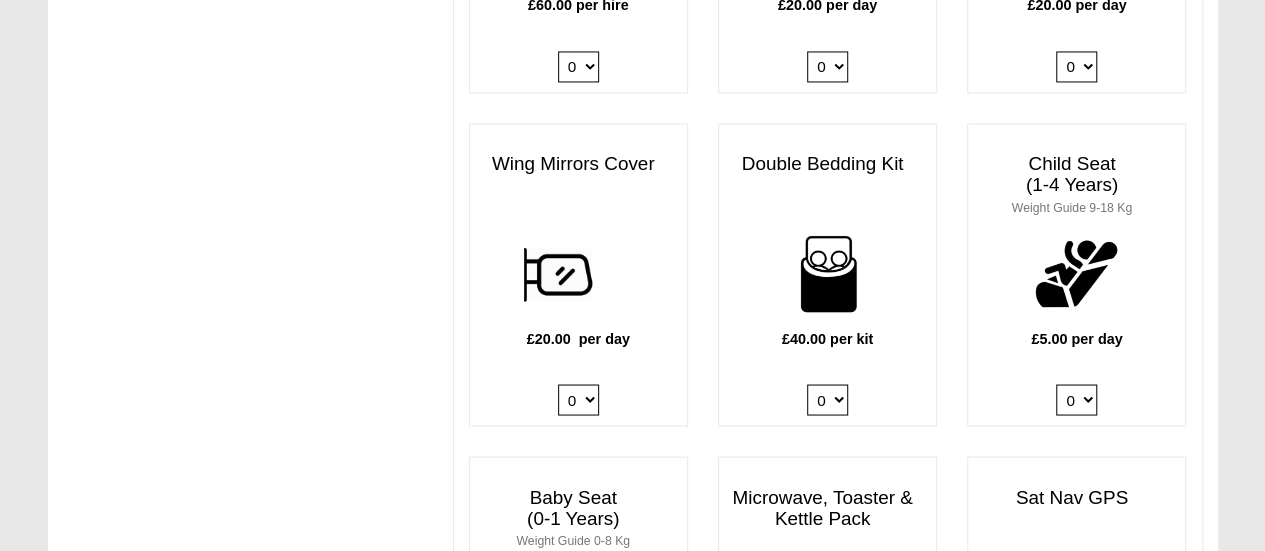 click on "£40.00 per kit
0
1
2
3
4" at bounding box center [827, 322] 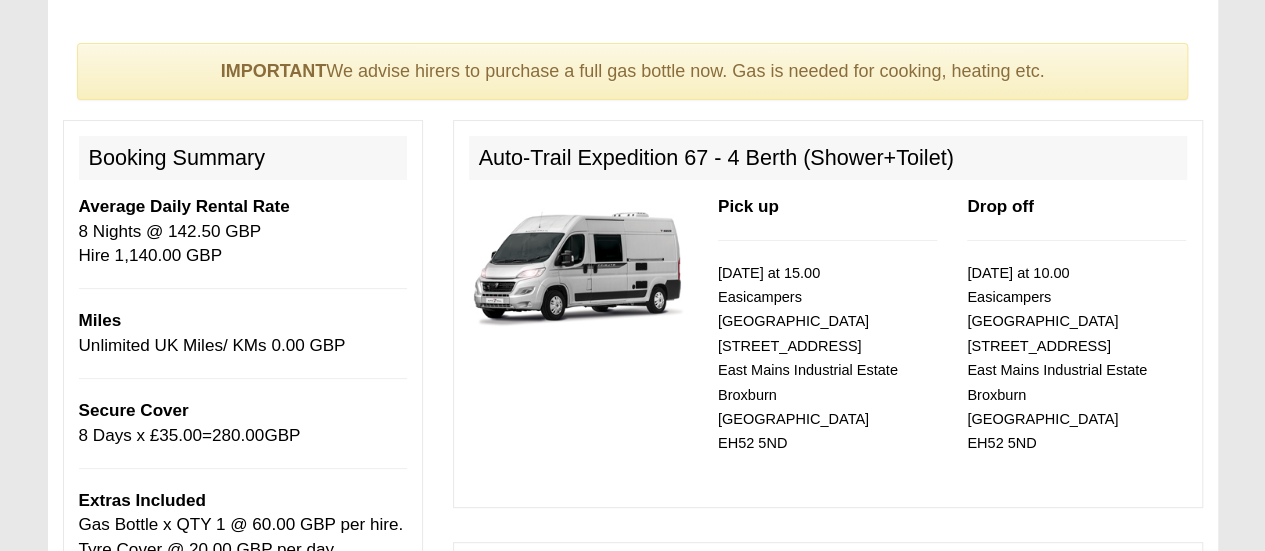 scroll, scrollTop: 134, scrollLeft: 0, axis: vertical 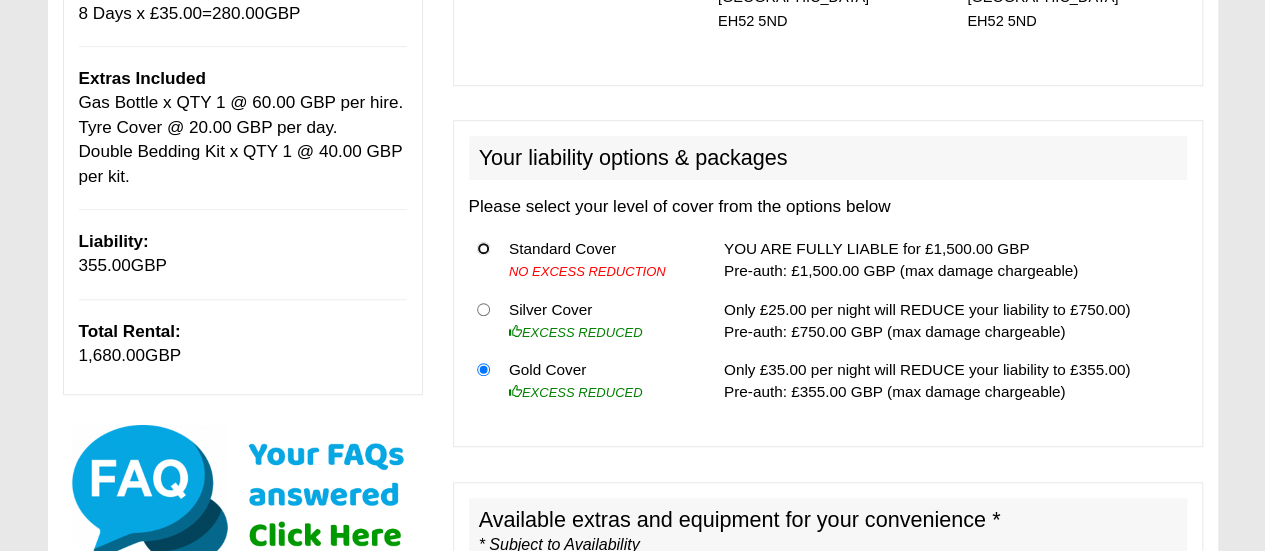 click at bounding box center (483, 248) 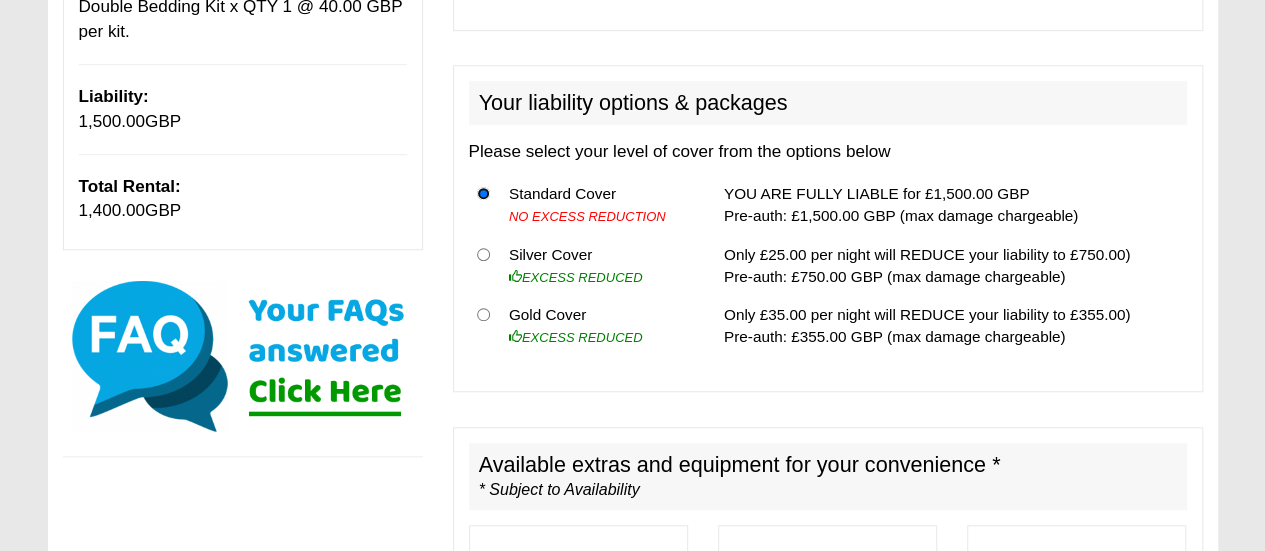 scroll, scrollTop: 604, scrollLeft: 0, axis: vertical 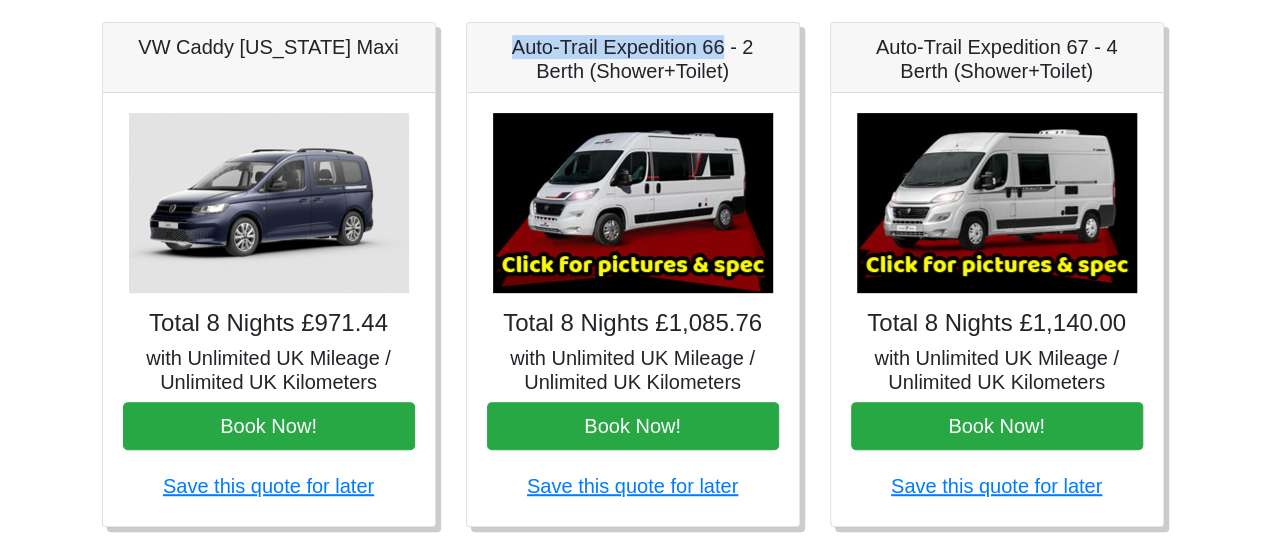 drag, startPoint x: 510, startPoint y: 47, endPoint x: 728, endPoint y: 53, distance: 218.08255 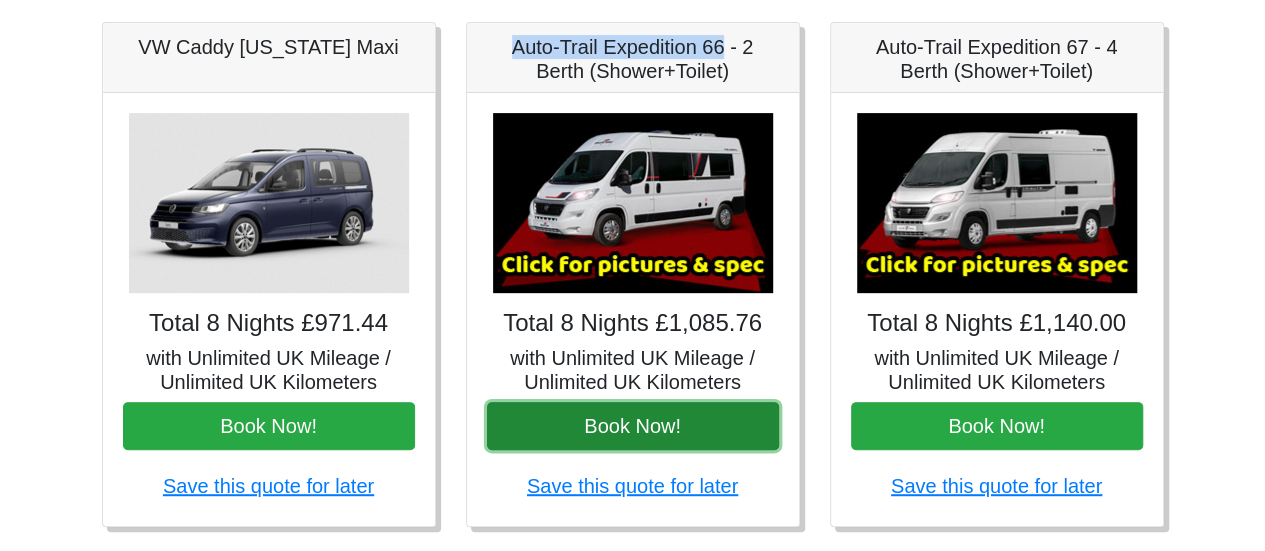 click on "Book Now!" at bounding box center [633, 426] 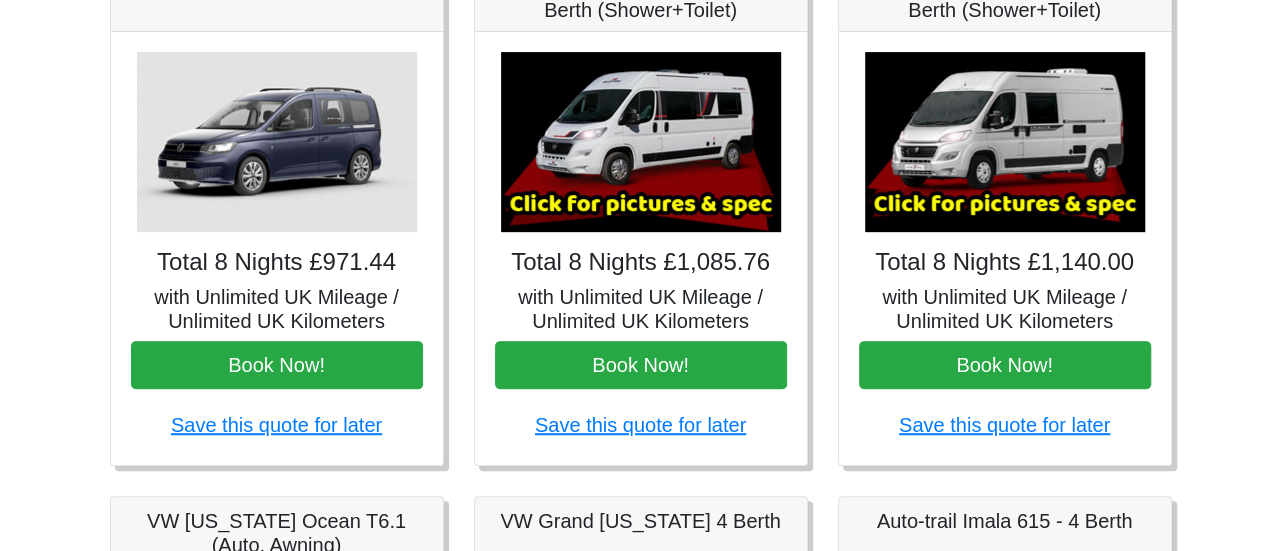 scroll, scrollTop: 369, scrollLeft: 0, axis: vertical 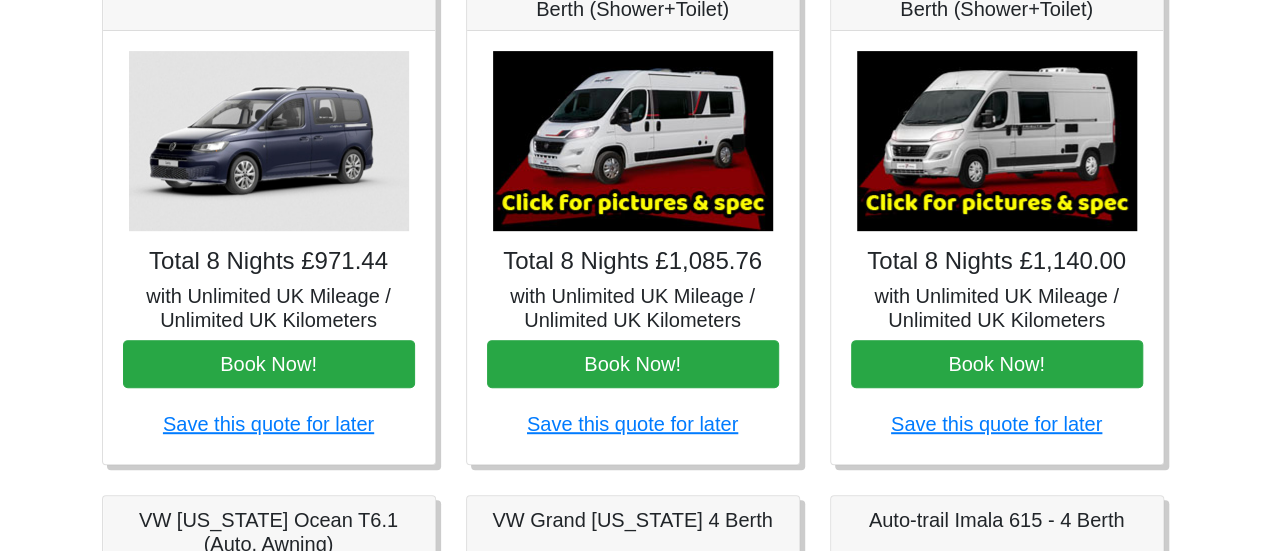 click at bounding box center [633, 141] 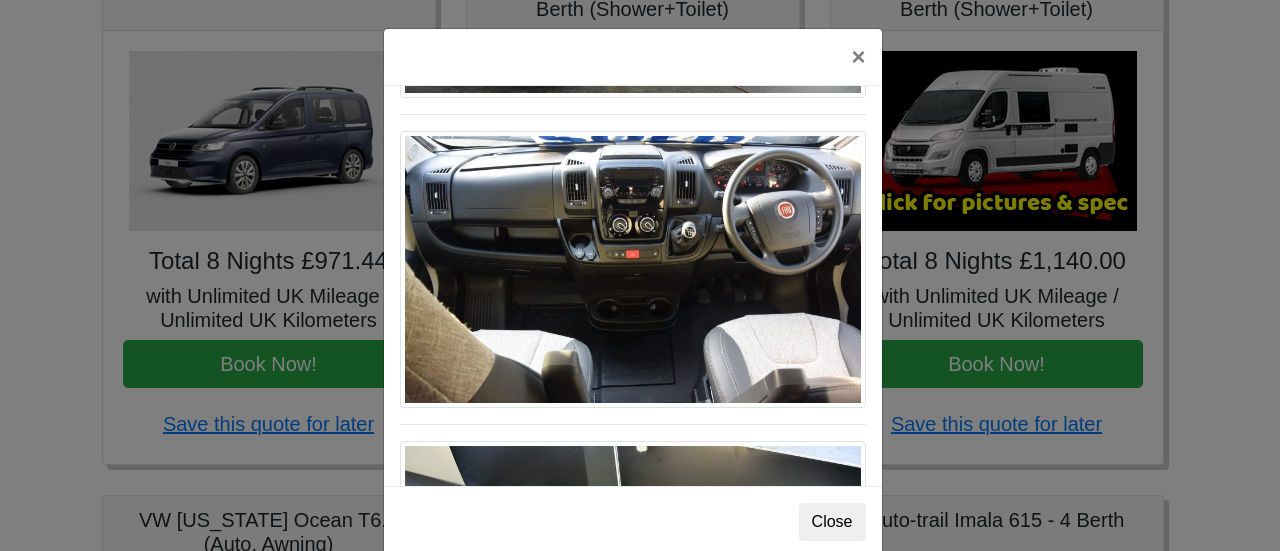 scroll, scrollTop: 2075, scrollLeft: 0, axis: vertical 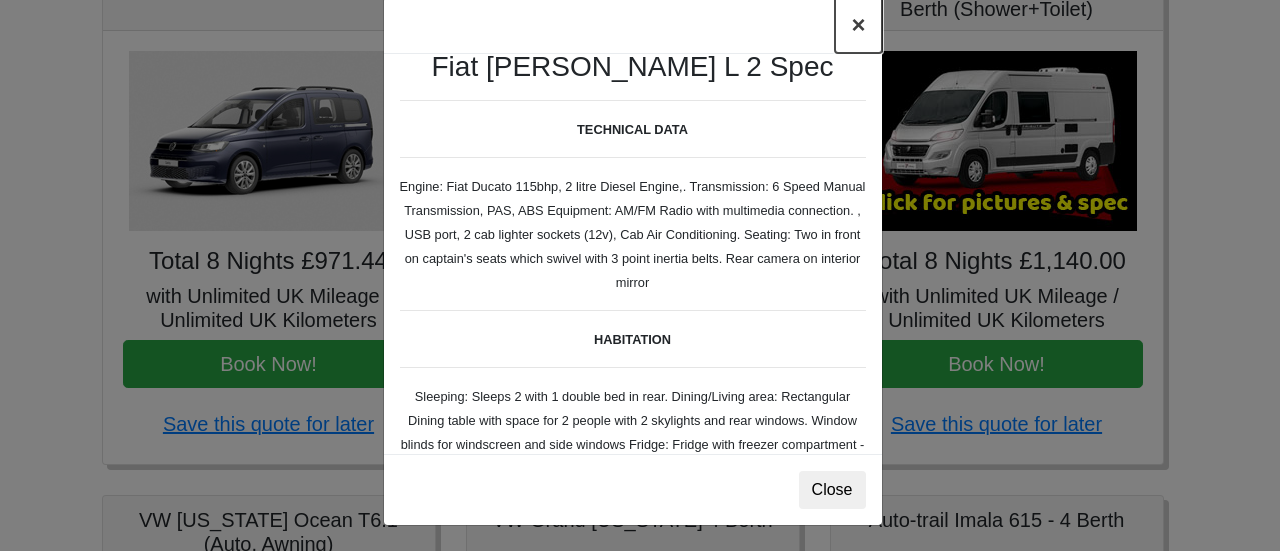 click on "×" at bounding box center (858, 25) 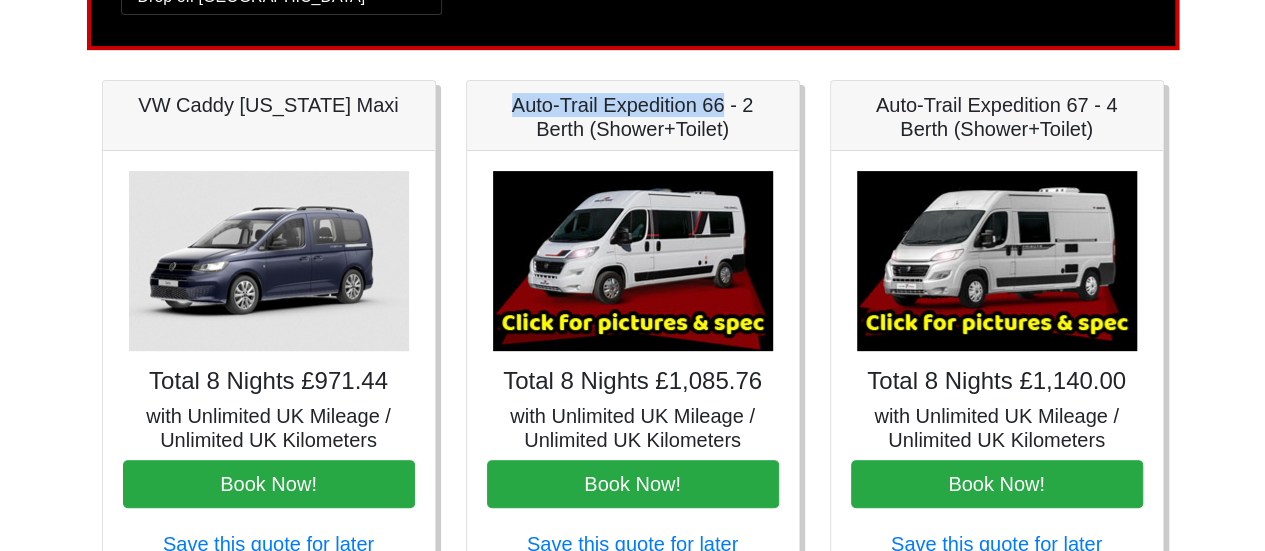 scroll, scrollTop: 248, scrollLeft: 0, axis: vertical 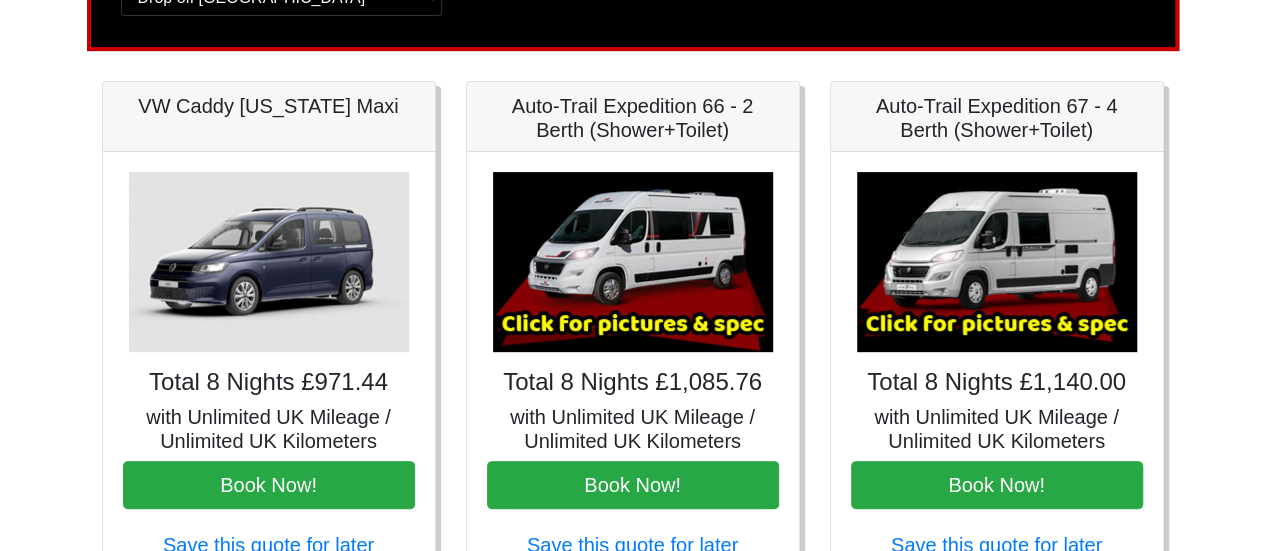 click on "Auto-Trail Expedition 66 - 2 Berth (Shower+Toilet)" at bounding box center [633, 118] 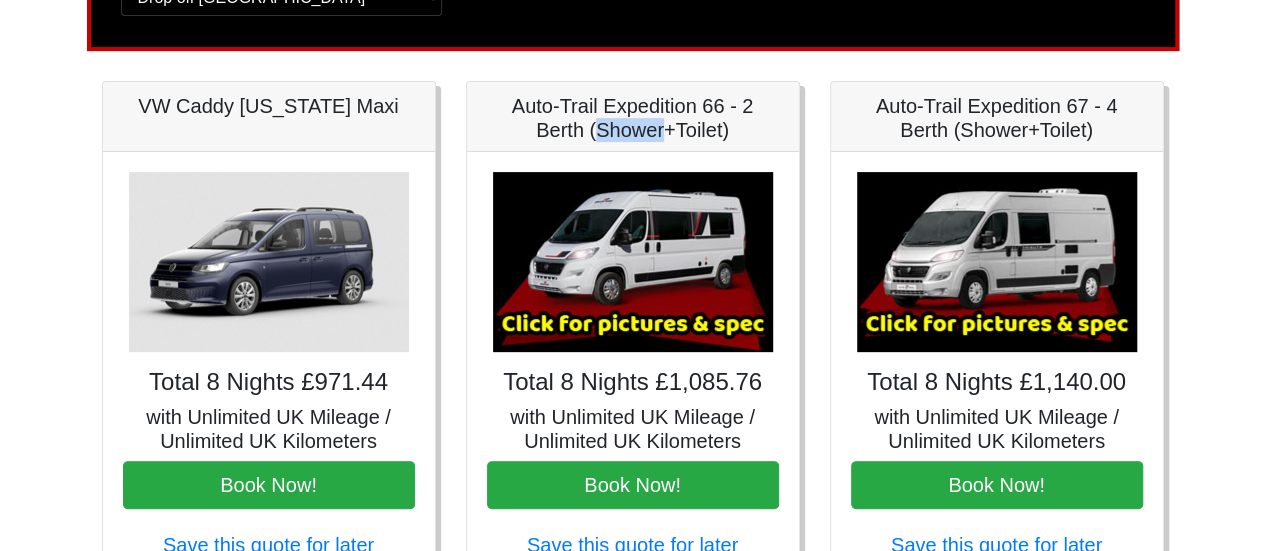 click on "Auto-Trail Expedition 66 - 2 Berth (Shower+Toilet)" at bounding box center [633, 118] 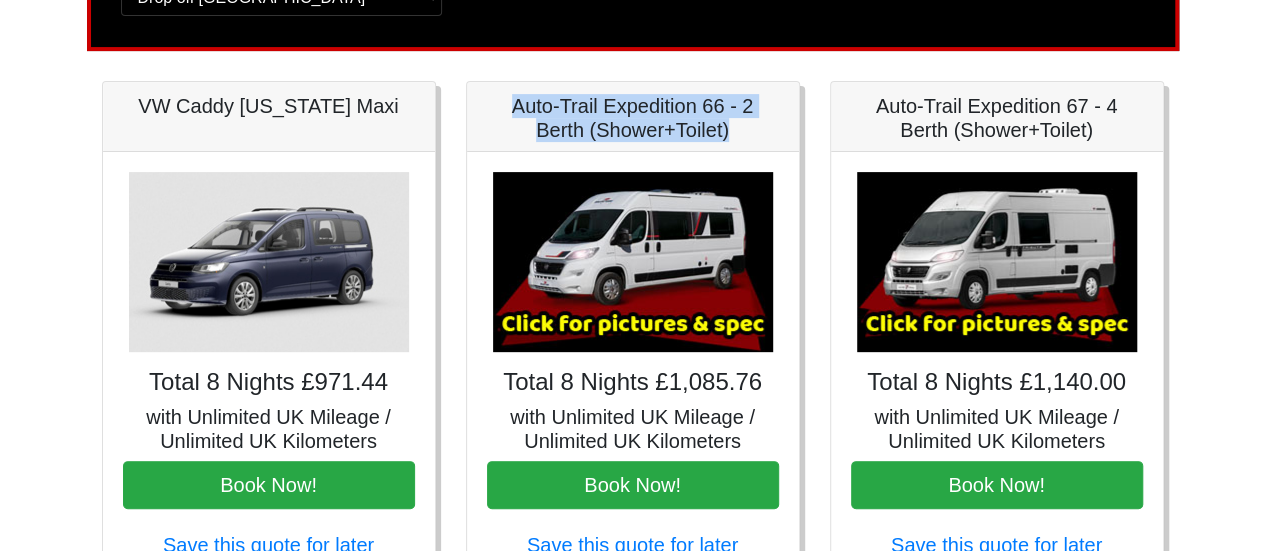 click on "Auto-Trail Expedition 66 - 2 Berth (Shower+Toilet)" at bounding box center (633, 118) 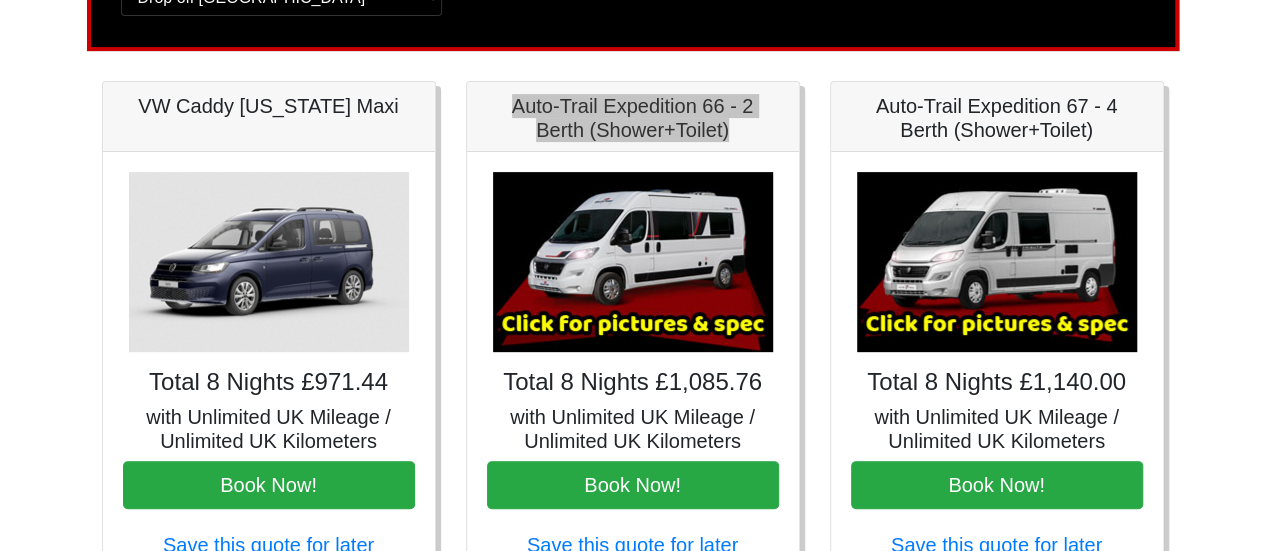 scroll, scrollTop: 0, scrollLeft: 0, axis: both 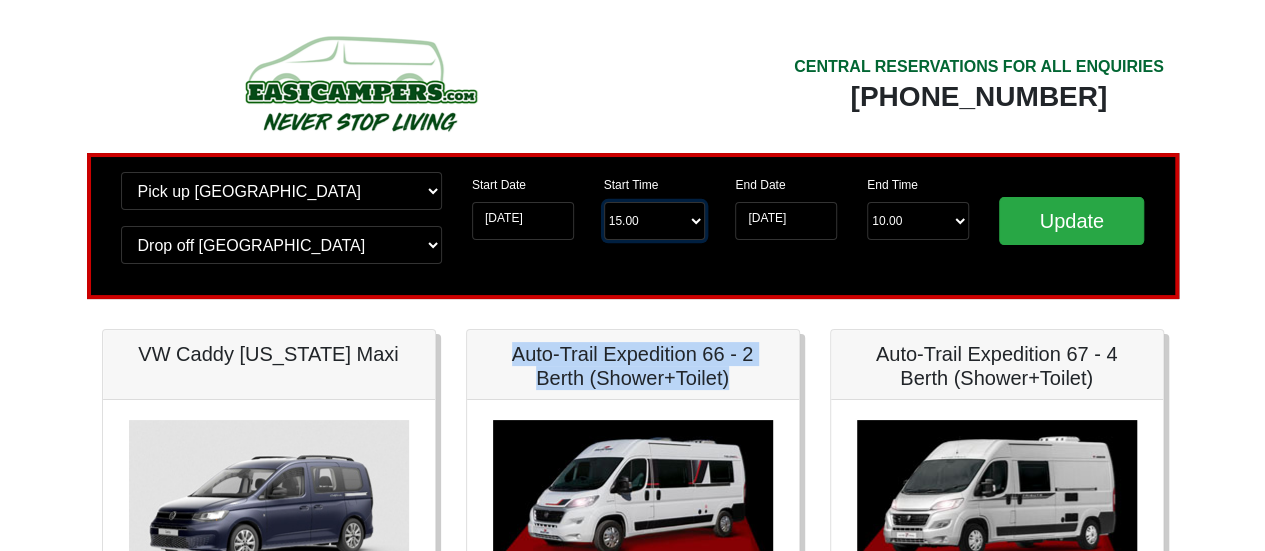 click on "Start Time
15.00
--------
11.00 am ([DATE] & [DATE] Only)
12.00 pm ([DATE])
13.00 pm
14.00 pm
15.00 pm
16.00 pm
17.00 pm" at bounding box center [655, 221] 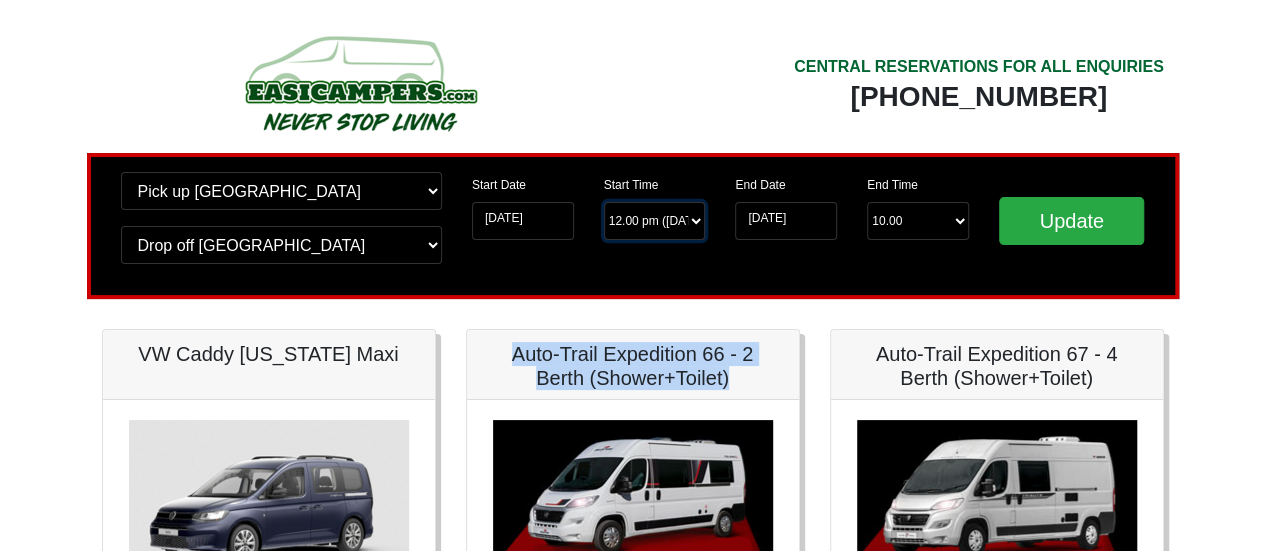 click on "Start Time
15.00
--------
11.00 am ([DATE] & [DATE] Only)
12.00 pm ([DATE])
13.00 pm
14.00 pm
15.00 pm
16.00 pm
17.00 pm" at bounding box center (655, 221) 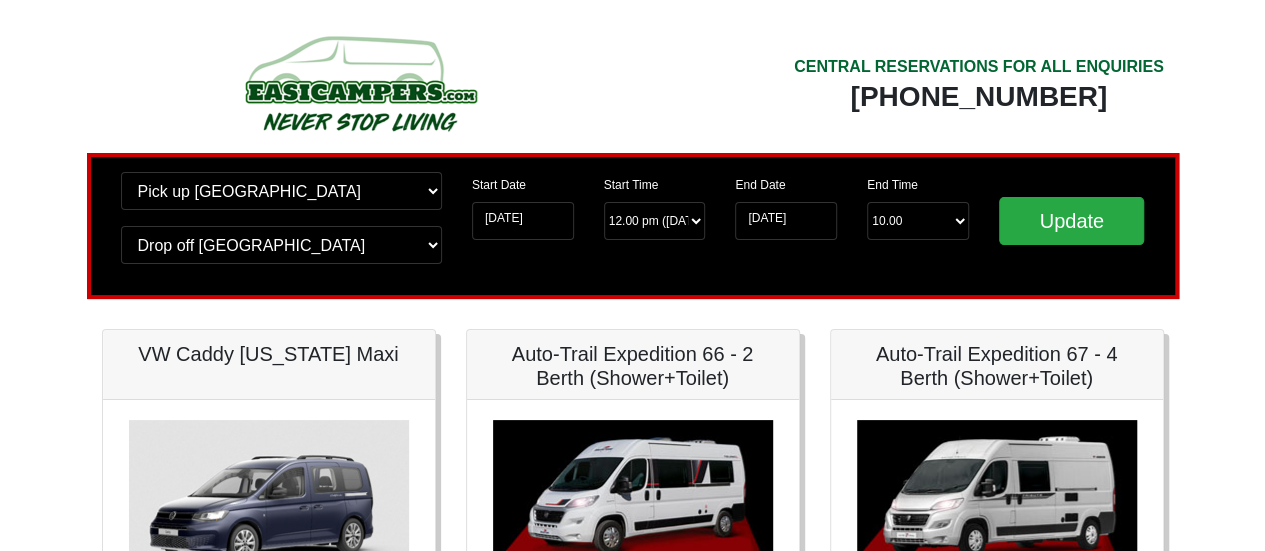 click on "CENTRAL RESERVATIONS FOR ALL ENQUIRIES
00 44 ( 0 ) 1942 778899
Easicampers Booking : Search #SOH 09-2025 // #LOC EDI // #LOR 8
Change pick up location?
Pick up Edinburgh
Birmingham Airport
Blackburn Lancashire
Edinburgh Airport
Glasgow Airport
Liverpool Airport
Manchester Airport
Preston Lancashire
Wigan Lancashire
Wolverhampton
Change drop off location?
Drop off Edinburgh
Birmingham Airport
Blackburn Lancashire
Edinburgh Airport
Glasgow Airport
Liverpool Airport
Manchester Airport
Preston Lancashire
Wigan Lancashire
Wolverhampton
Start Date
12-09-2025
Start Time
Start Time
15.00
--------
11.00 am (Saturday & Sunday Only)
12.00 pm (Saturday)
13.00 pm" at bounding box center [632, 998] 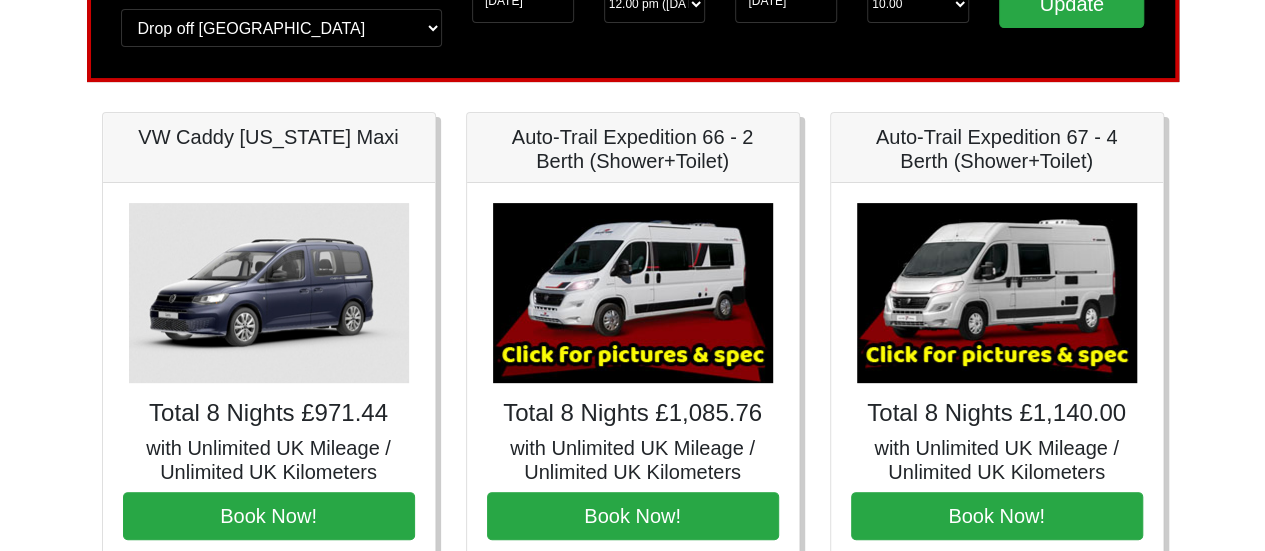 scroll, scrollTop: 0, scrollLeft: 0, axis: both 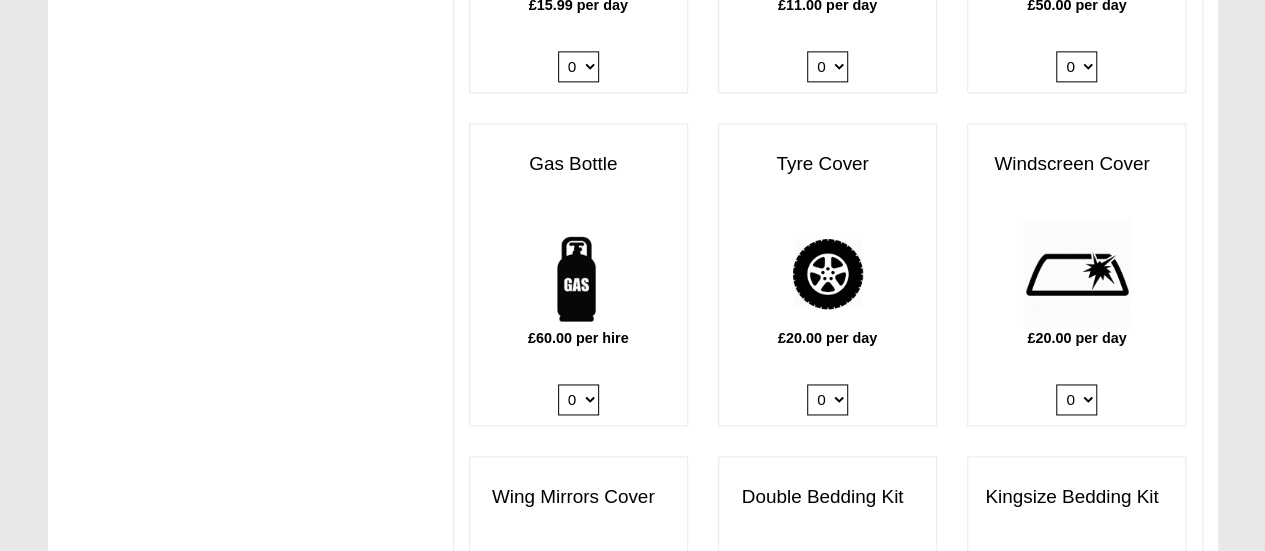 click on "0
1" at bounding box center [578, 399] 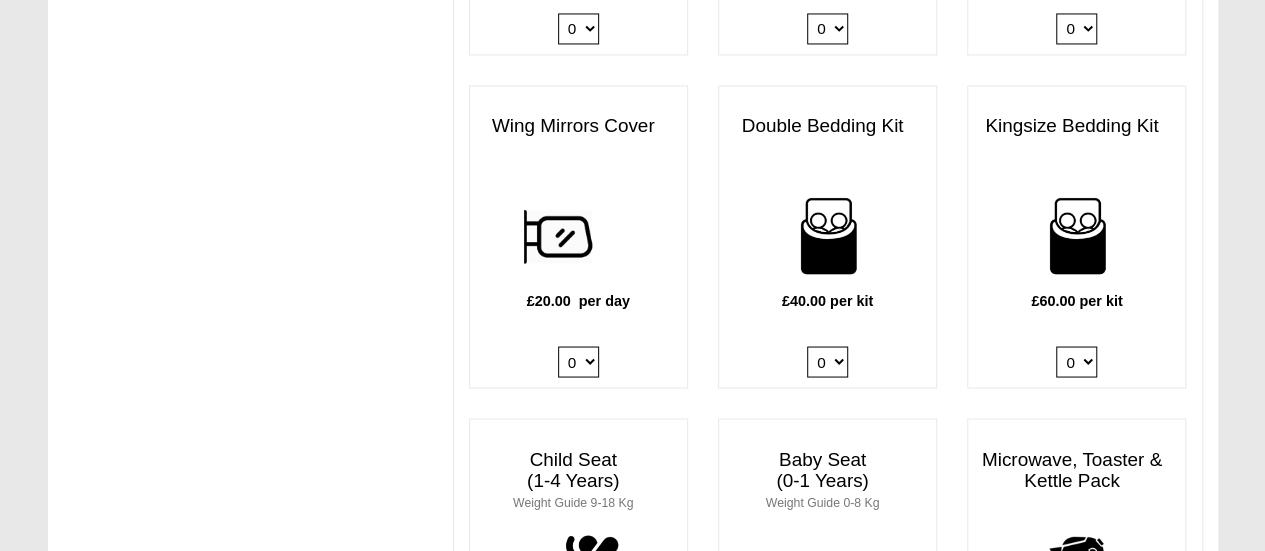 scroll, scrollTop: 1714, scrollLeft: 0, axis: vertical 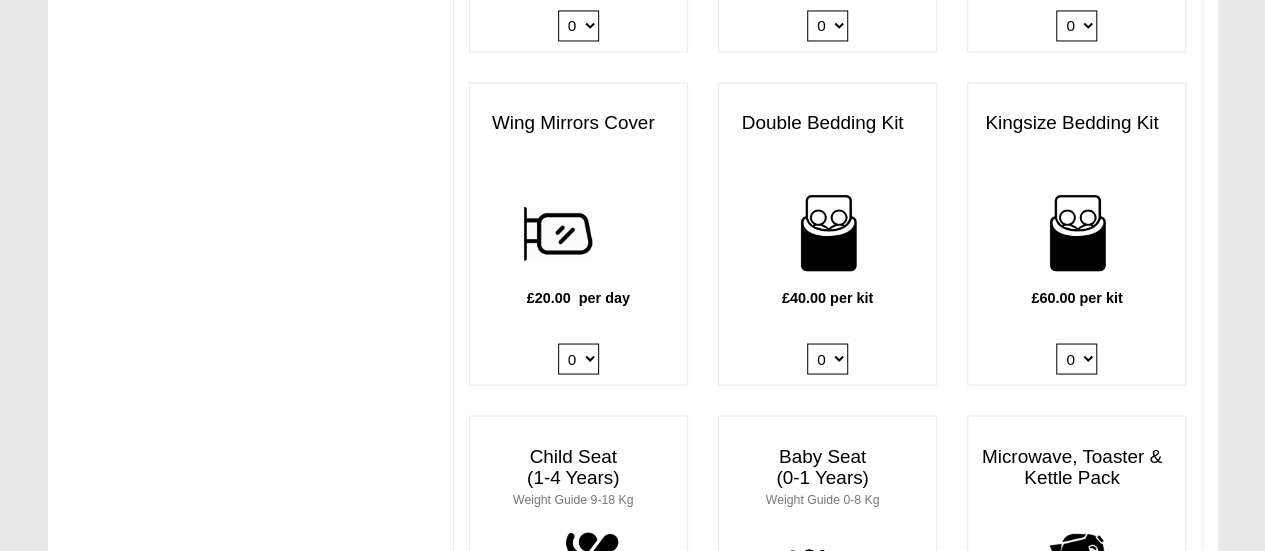 click on "0
1
2
3
4" at bounding box center [827, 358] 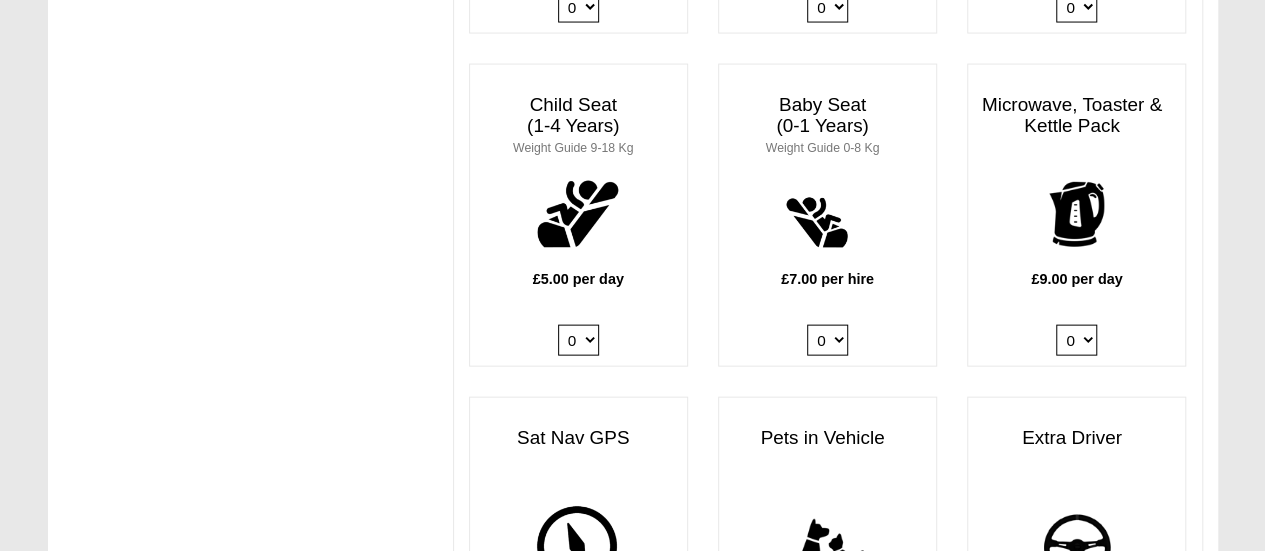scroll, scrollTop: 2068, scrollLeft: 0, axis: vertical 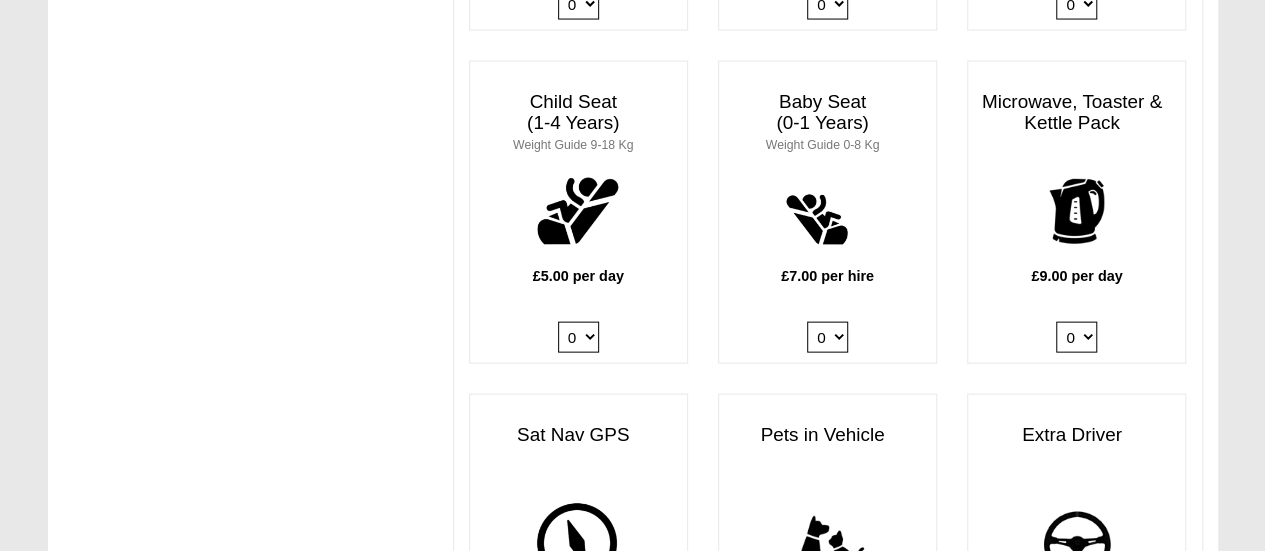 click on "0
1" at bounding box center [1076, 337] 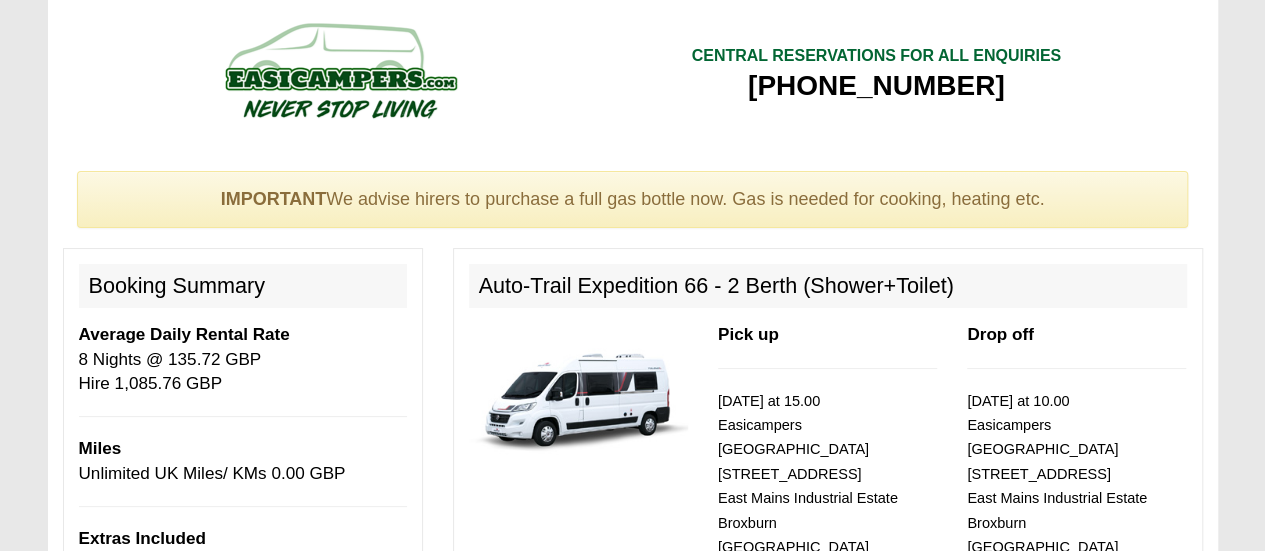 scroll, scrollTop: 3, scrollLeft: 0, axis: vertical 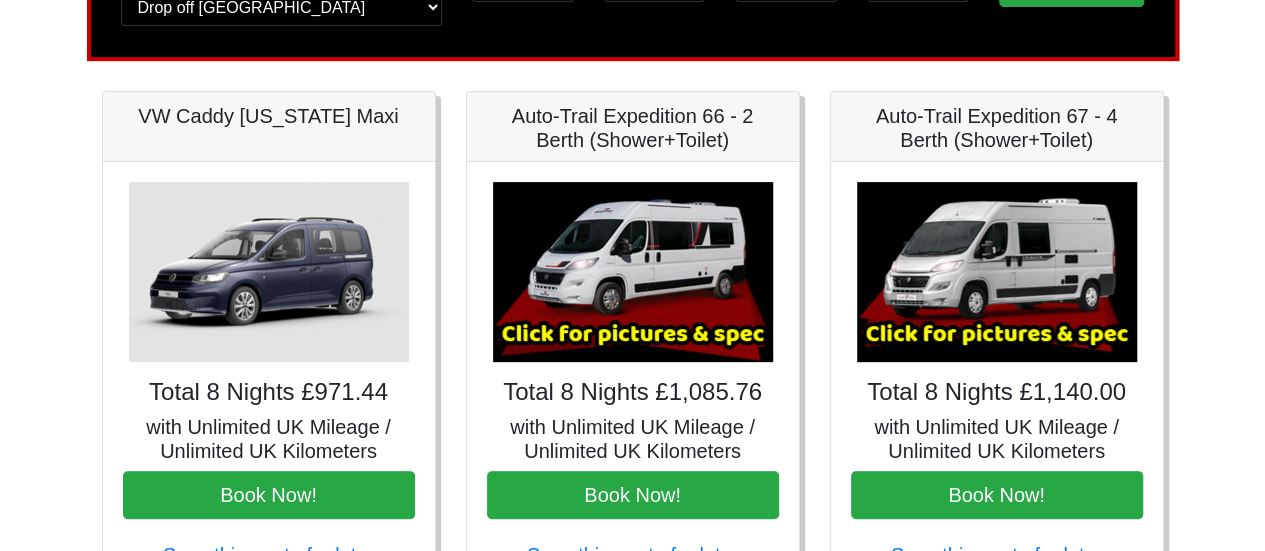 click at bounding box center (633, 272) 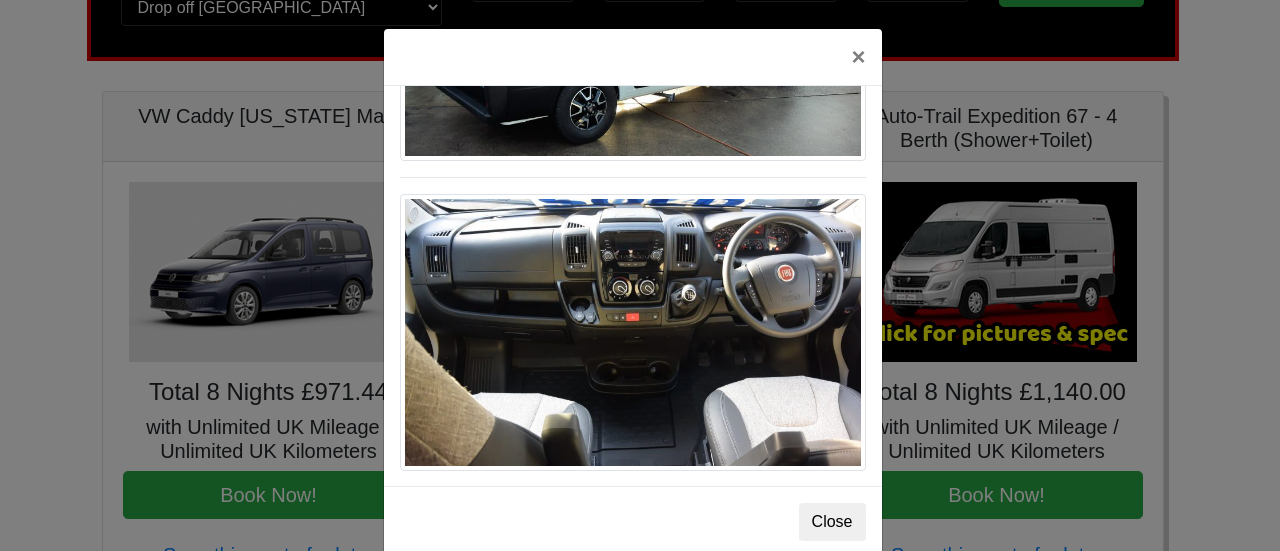 scroll, scrollTop: 2075, scrollLeft: 0, axis: vertical 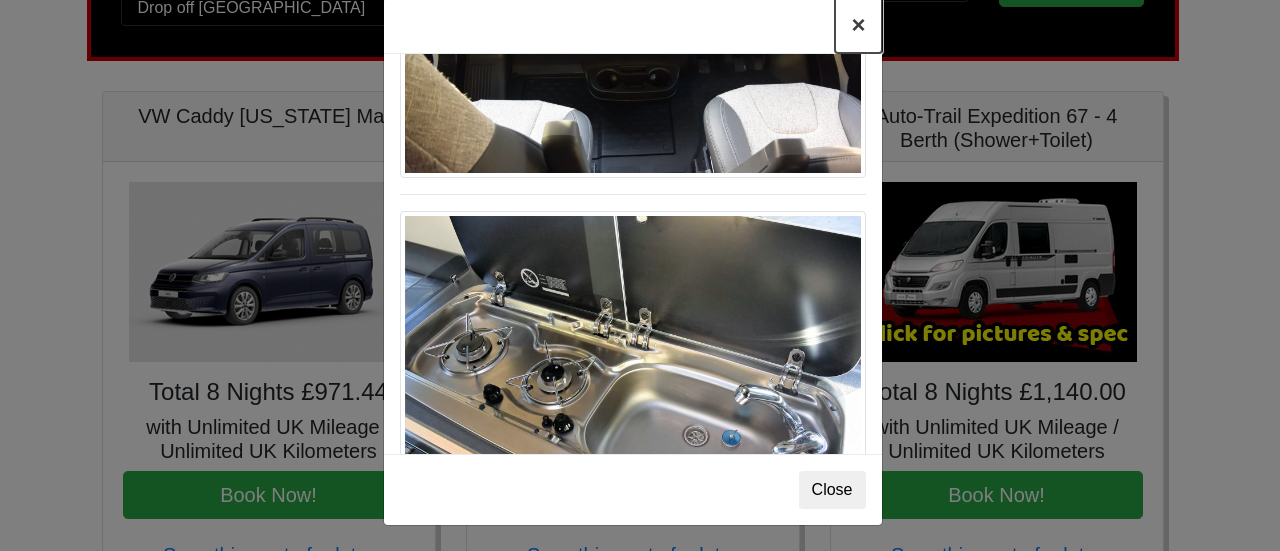 click on "×" at bounding box center [858, 25] 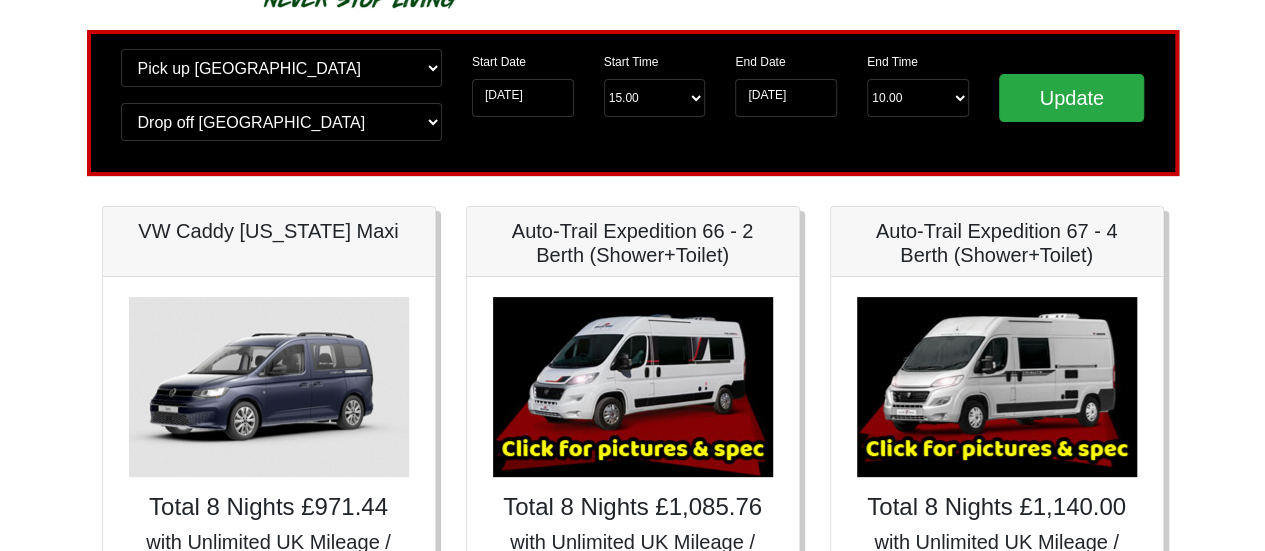 scroll, scrollTop: 128, scrollLeft: 0, axis: vertical 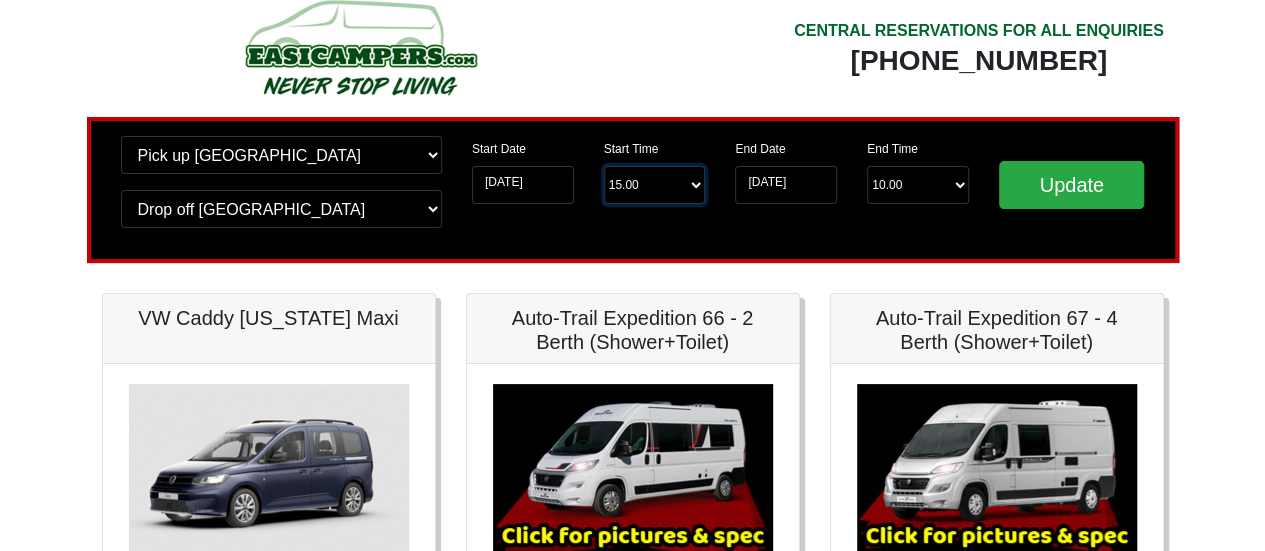 click on "Start Time
15.00
--------
11.00 am ([DATE] & [DATE] Only)
12.00 pm ([DATE])
13.00 pm
14.00 pm
15.00 pm
16.00 pm
17.00 pm" at bounding box center [655, 185] 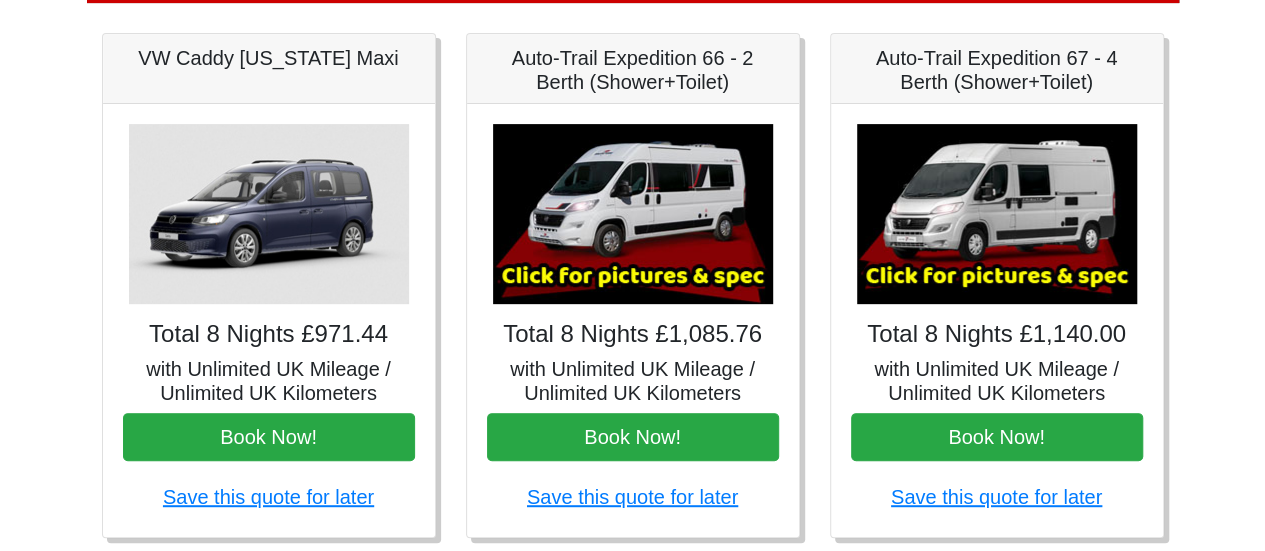 scroll, scrollTop: 297, scrollLeft: 0, axis: vertical 